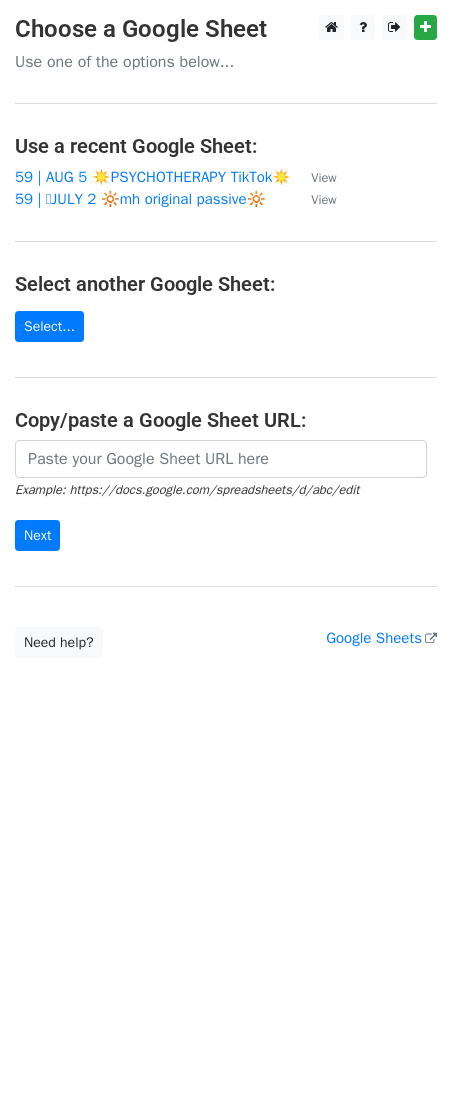 scroll, scrollTop: 0, scrollLeft: 0, axis: both 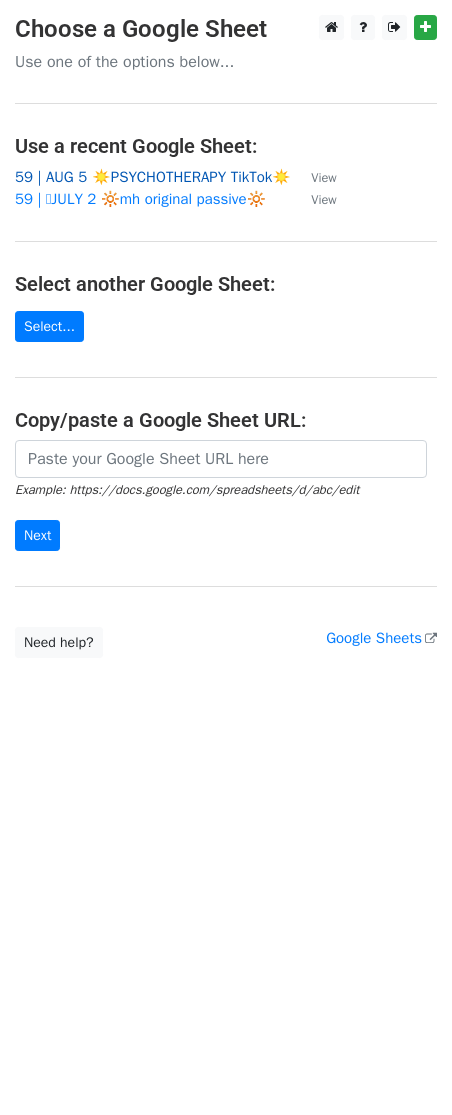 click on "59 | AUG 5 ☀️PSYCHOTHERAPY TikTok☀️" at bounding box center (153, 177) 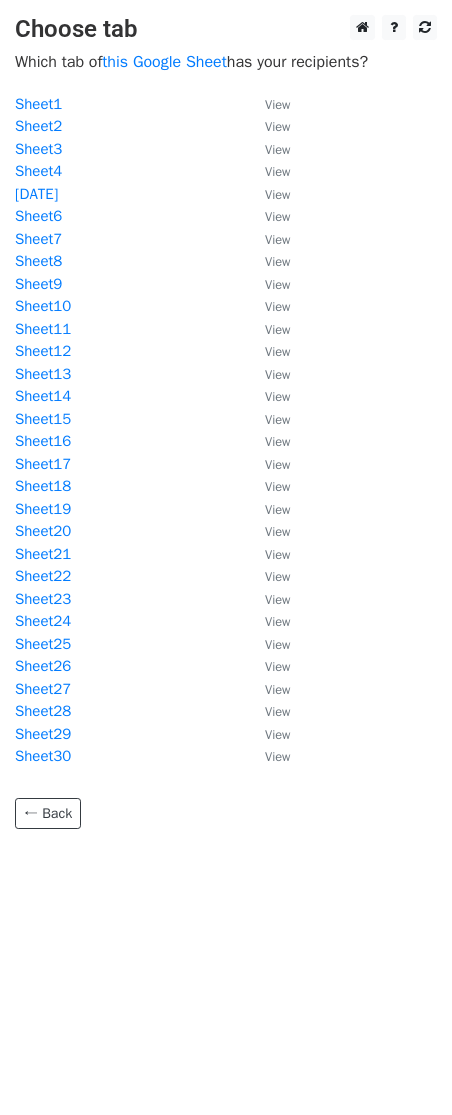 scroll, scrollTop: 0, scrollLeft: 0, axis: both 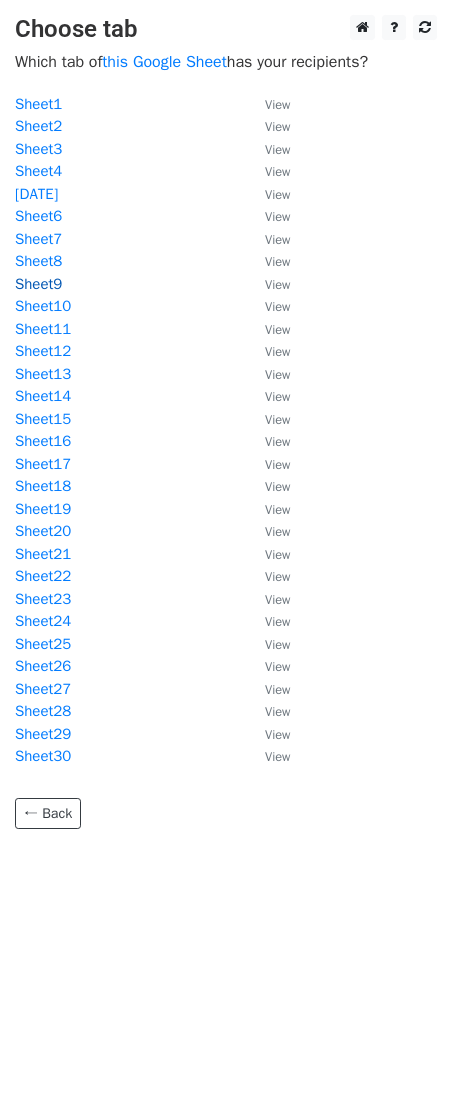 click on "Sheet9" at bounding box center (38, 284) 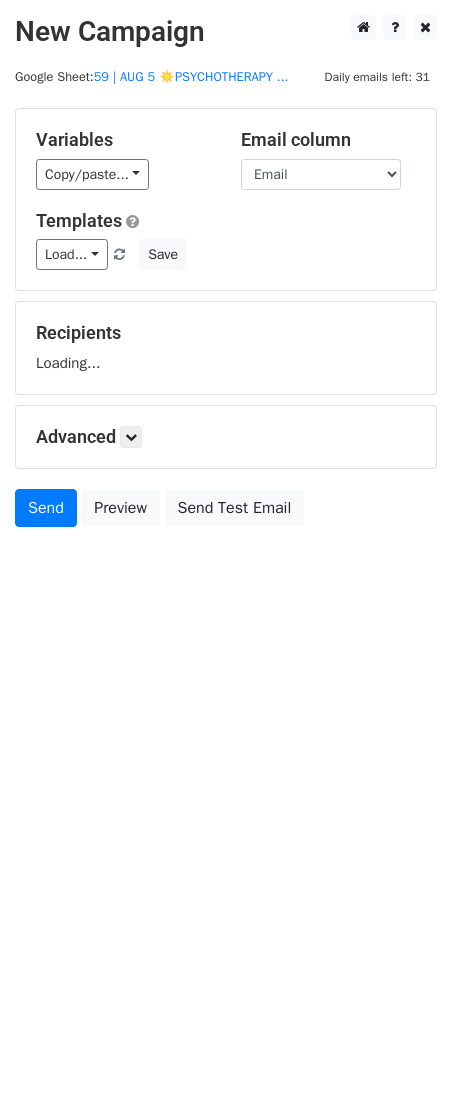 scroll, scrollTop: 0, scrollLeft: 0, axis: both 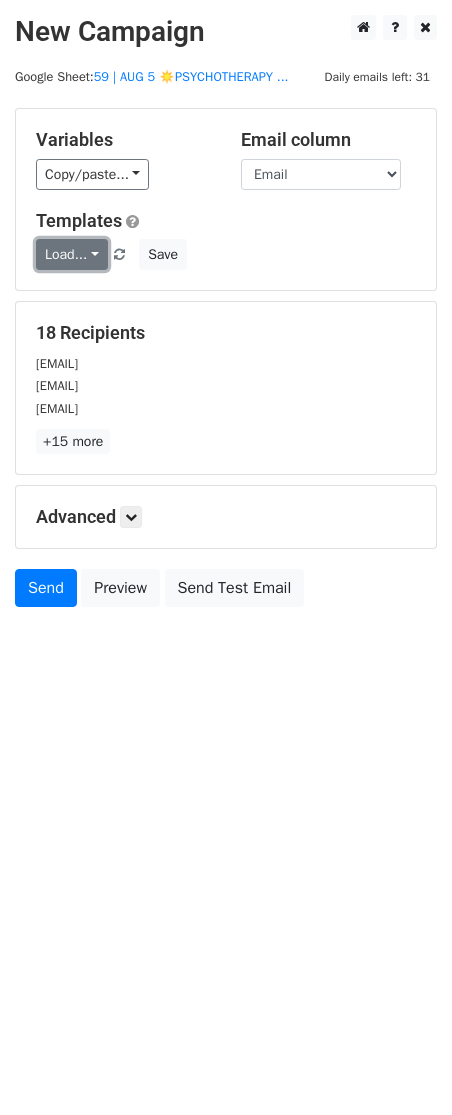 click on "Load..." at bounding box center (72, 254) 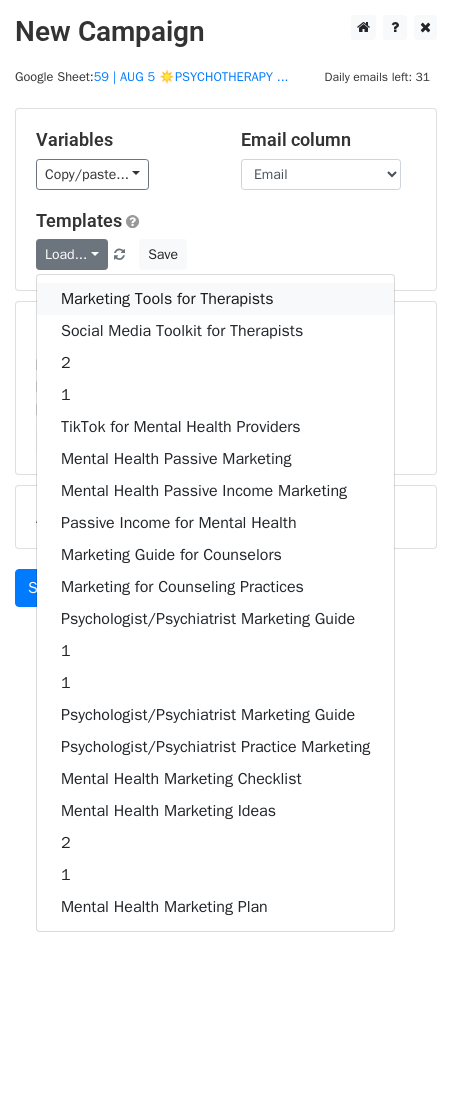 click on "Marketing Tools for Therapists" at bounding box center [215, 299] 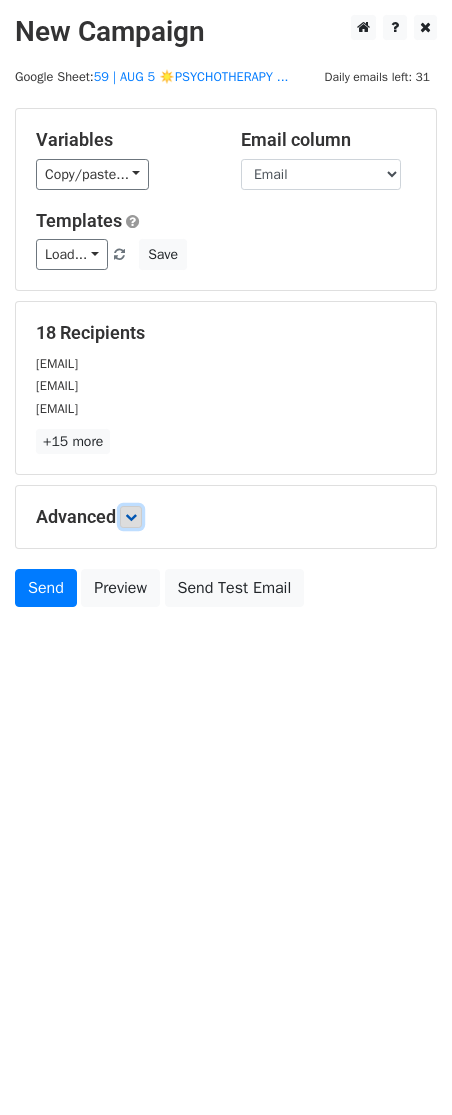 click at bounding box center (131, 517) 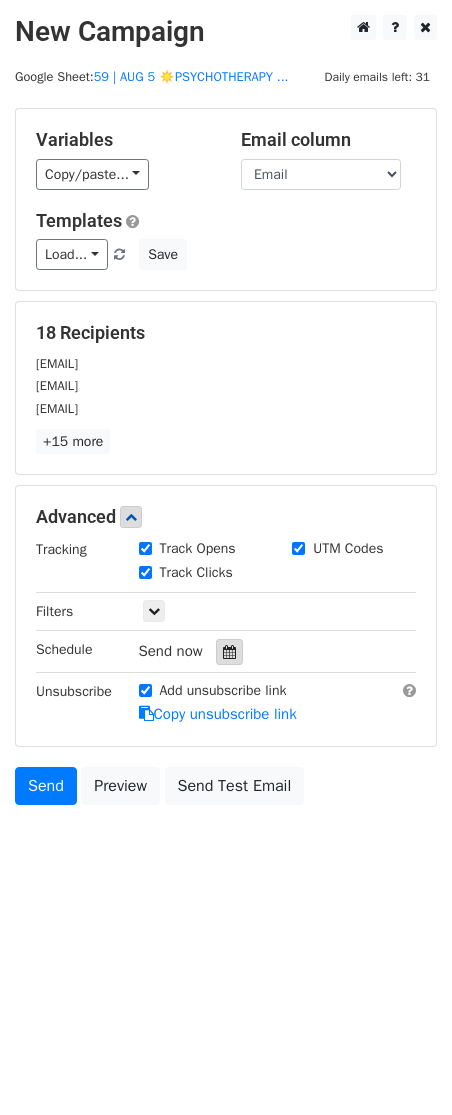 click at bounding box center (229, 652) 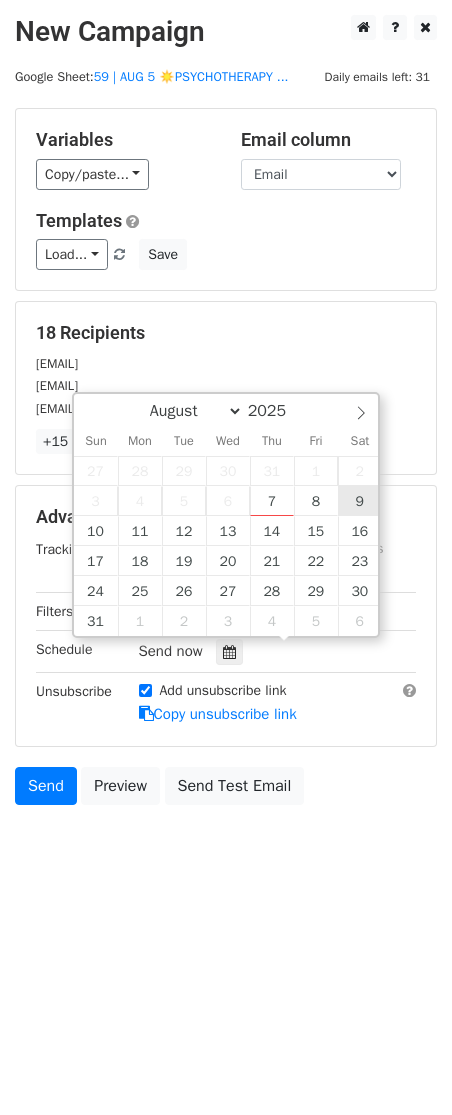 type on "2025-08-09 12:00" 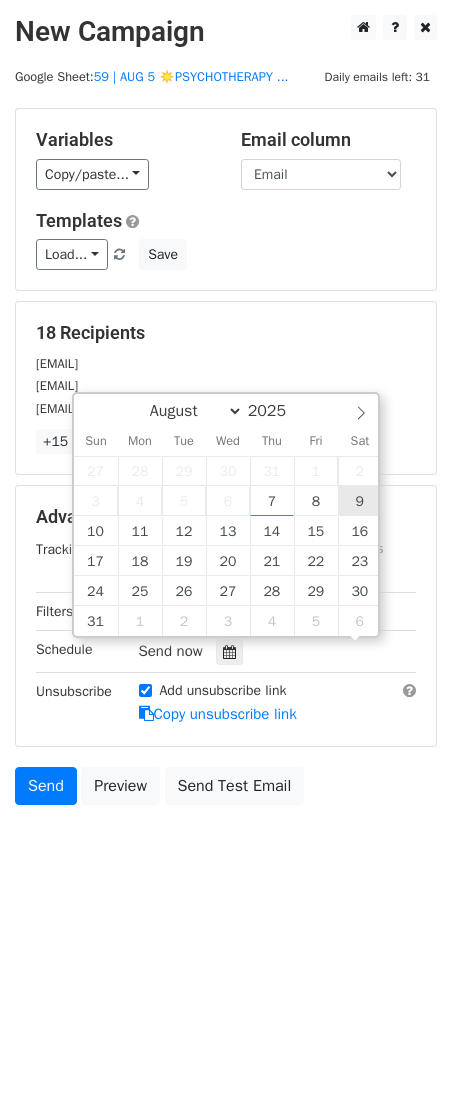 scroll, scrollTop: 1, scrollLeft: 0, axis: vertical 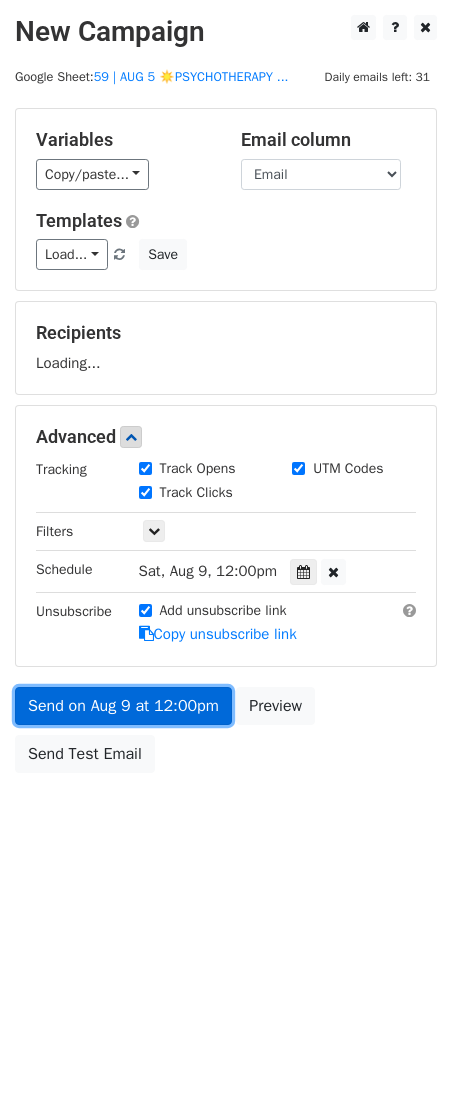 click on "Send on Aug 9 at 12:00pm" at bounding box center (123, 706) 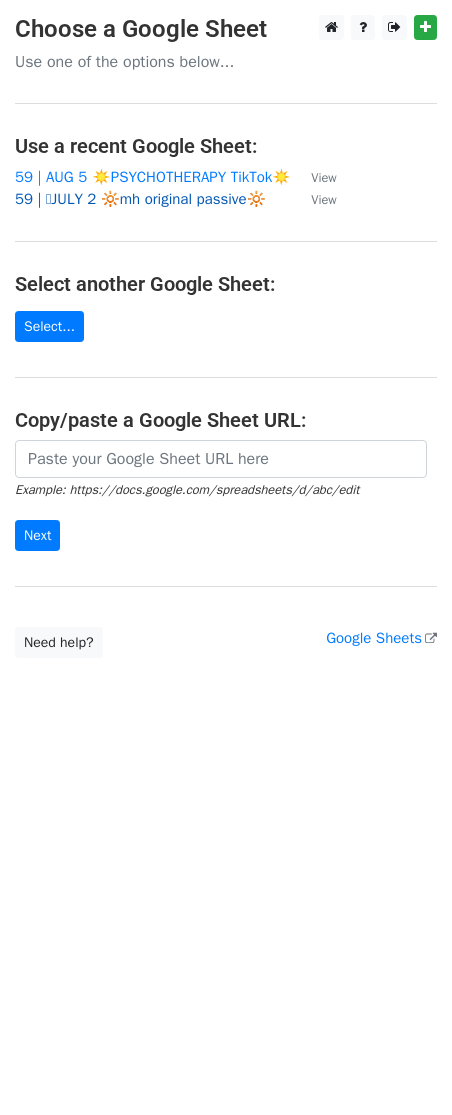 scroll, scrollTop: 0, scrollLeft: 0, axis: both 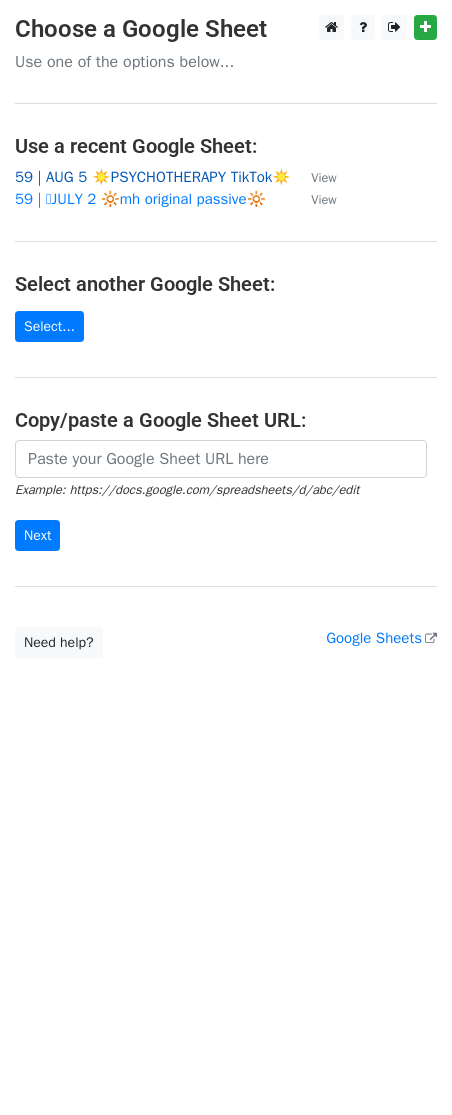 click on "59 | AUG 5 ☀️PSYCHOTHERAPY TikTok☀️" at bounding box center (153, 177) 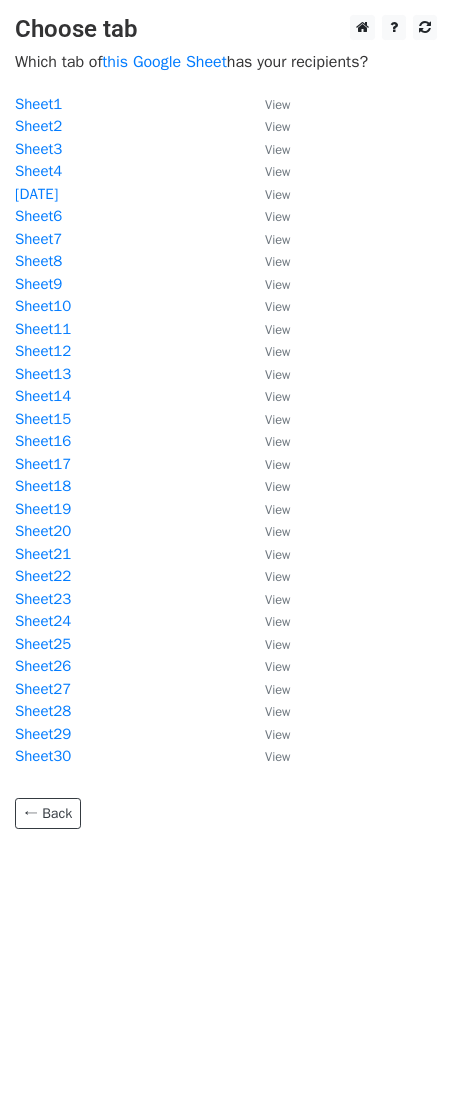 scroll, scrollTop: 0, scrollLeft: 0, axis: both 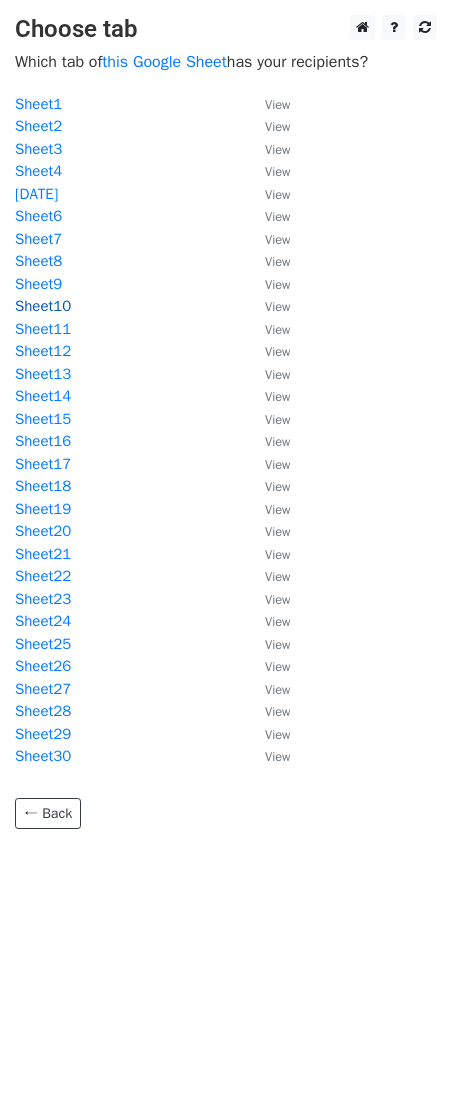 click on "Sheet10" at bounding box center [43, 306] 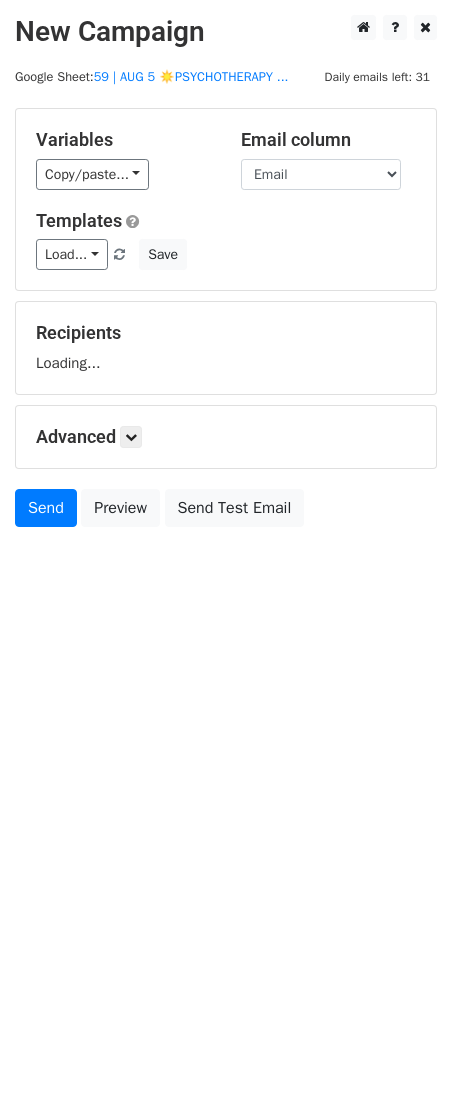 scroll, scrollTop: 0, scrollLeft: 0, axis: both 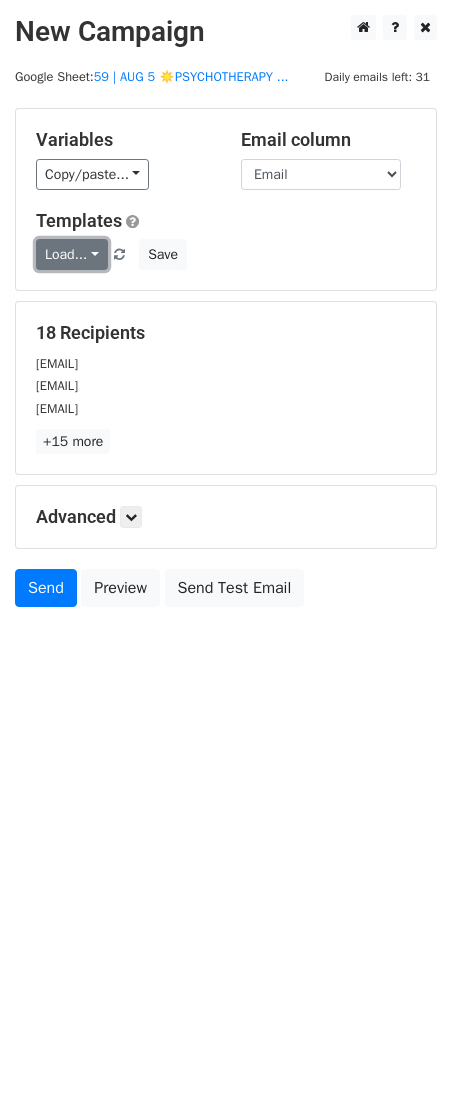click on "Load..." at bounding box center (72, 254) 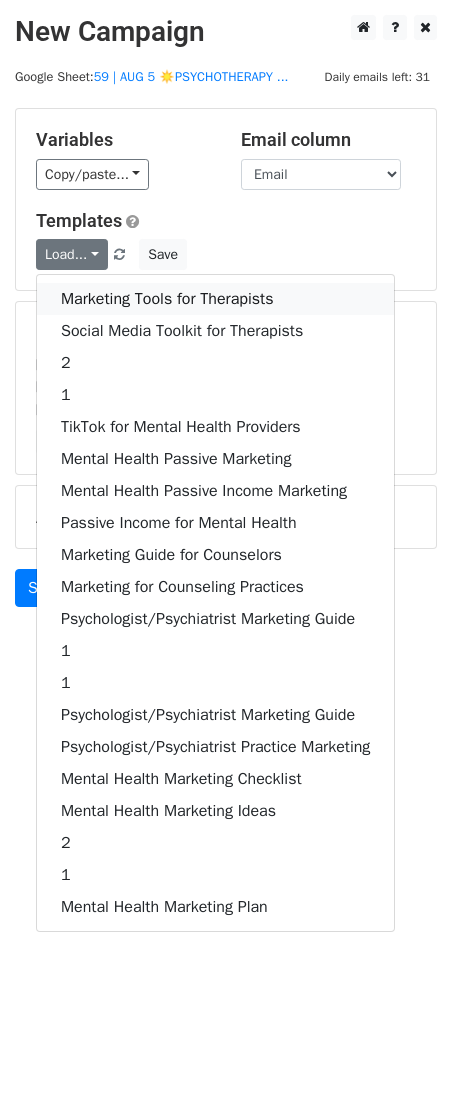 click on "Marketing Tools for Therapists" at bounding box center [215, 299] 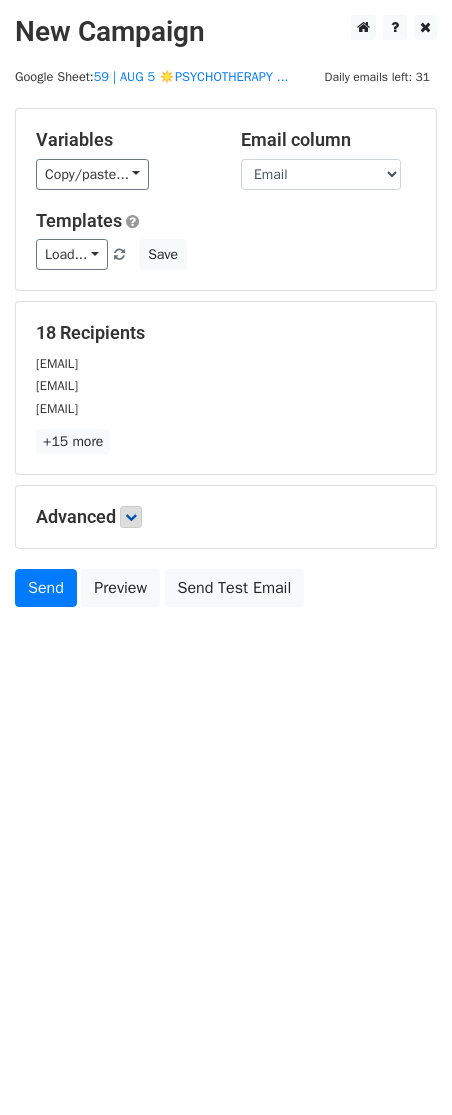 click on "Advanced" at bounding box center (226, 517) 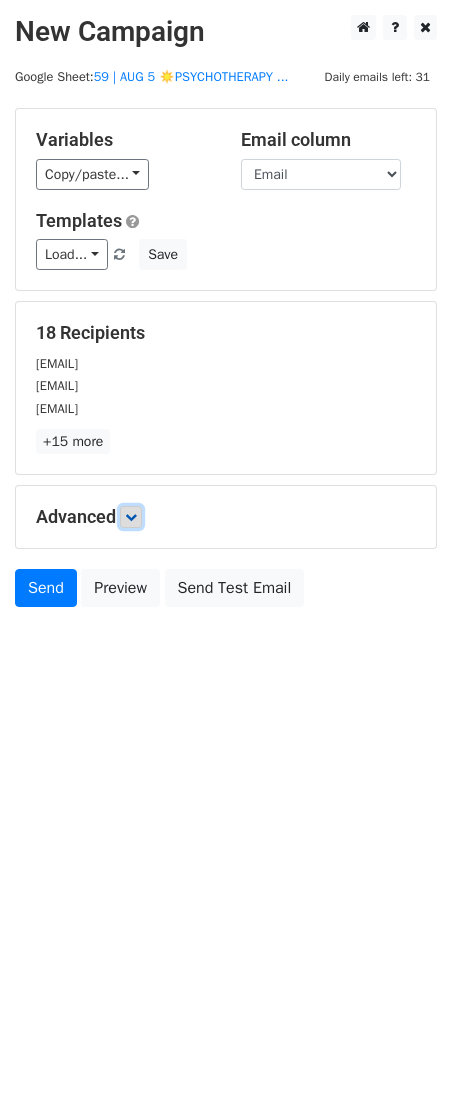 click at bounding box center [131, 517] 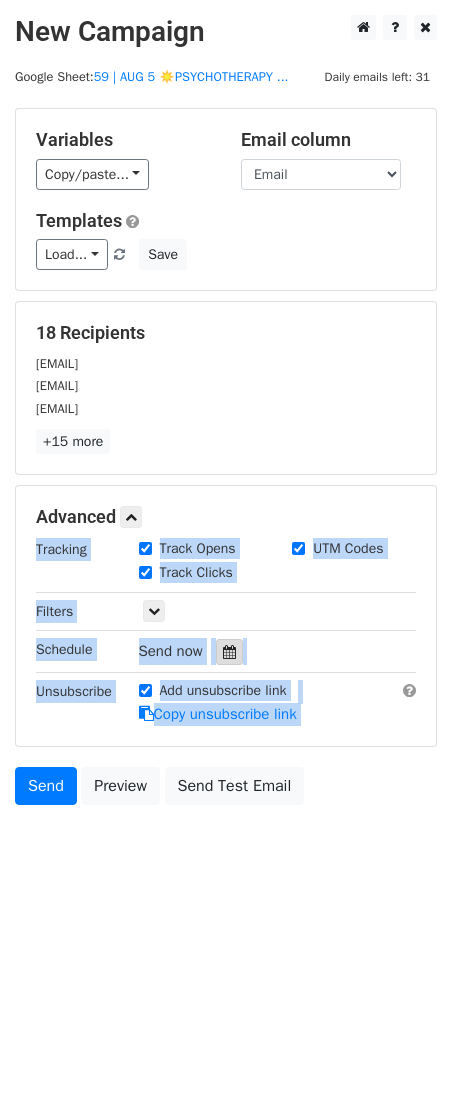 click at bounding box center (229, 652) 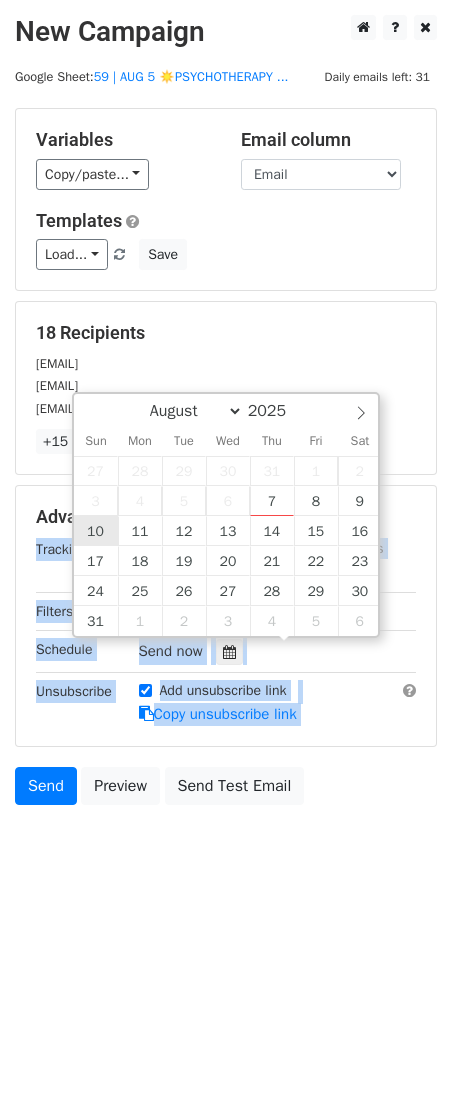 type on "2025-08-10 12:00" 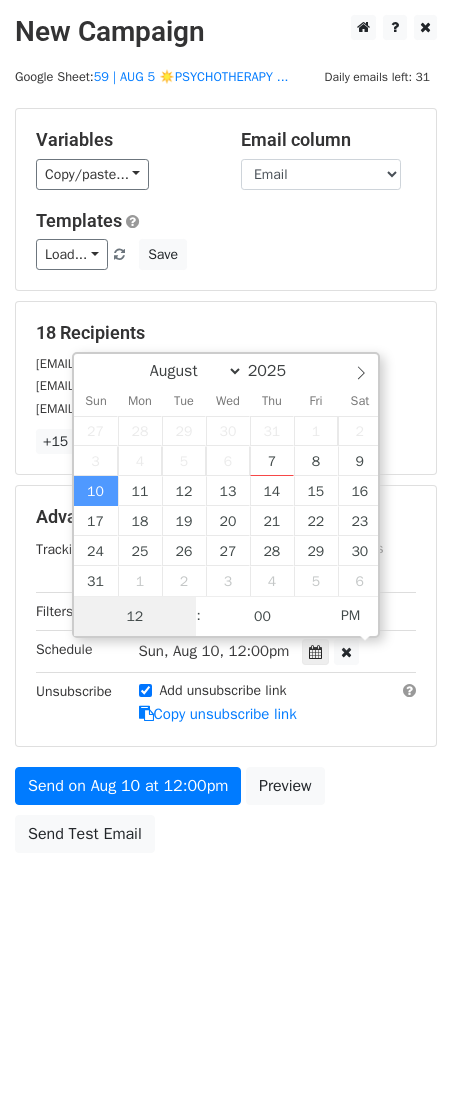 scroll, scrollTop: 1, scrollLeft: 0, axis: vertical 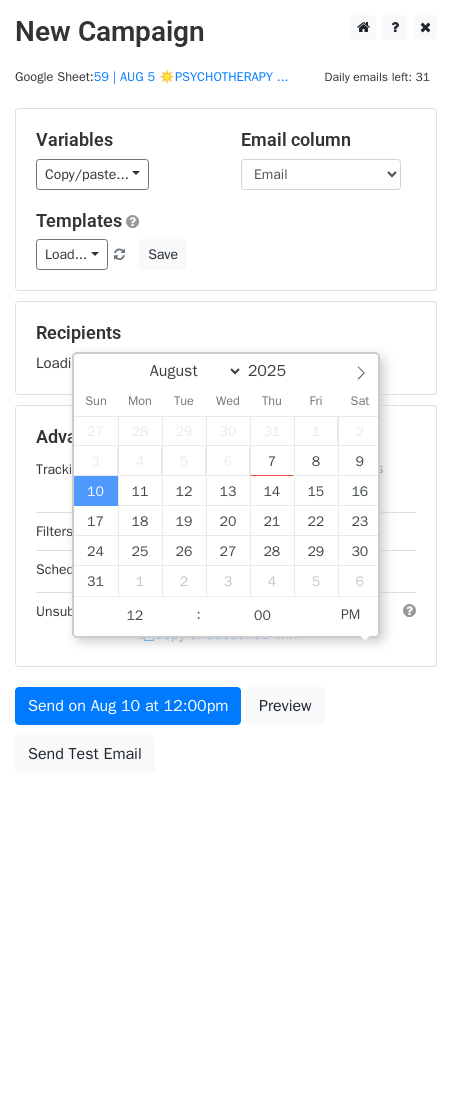 click on "Send on Aug 10 at 12:00pm
Preview
Send Test Email" at bounding box center [226, 735] 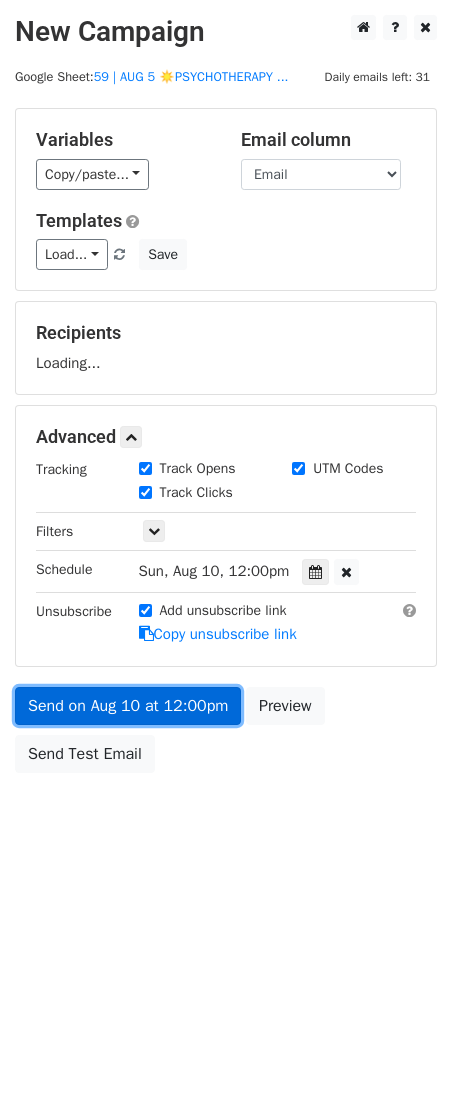 click on "Send on Aug 10 at 12:00pm" at bounding box center [128, 706] 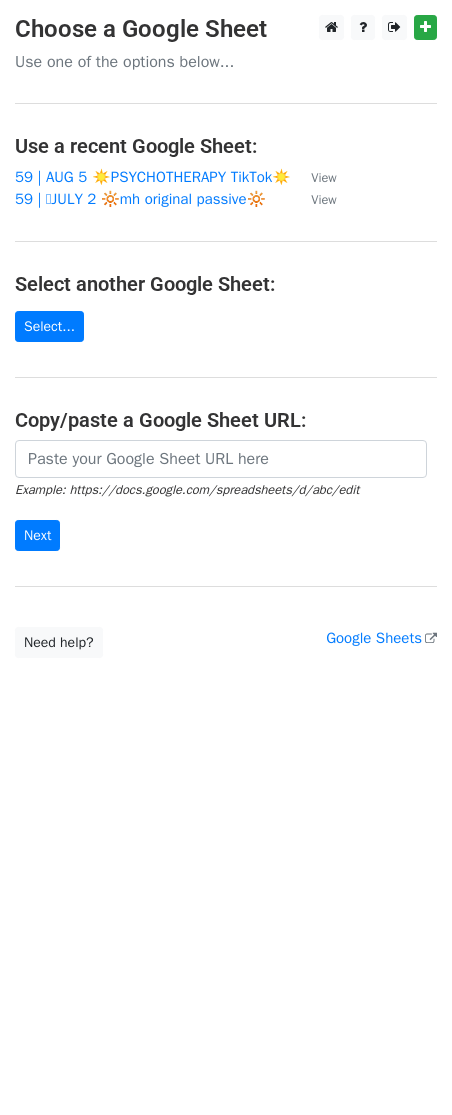 scroll, scrollTop: 0, scrollLeft: 0, axis: both 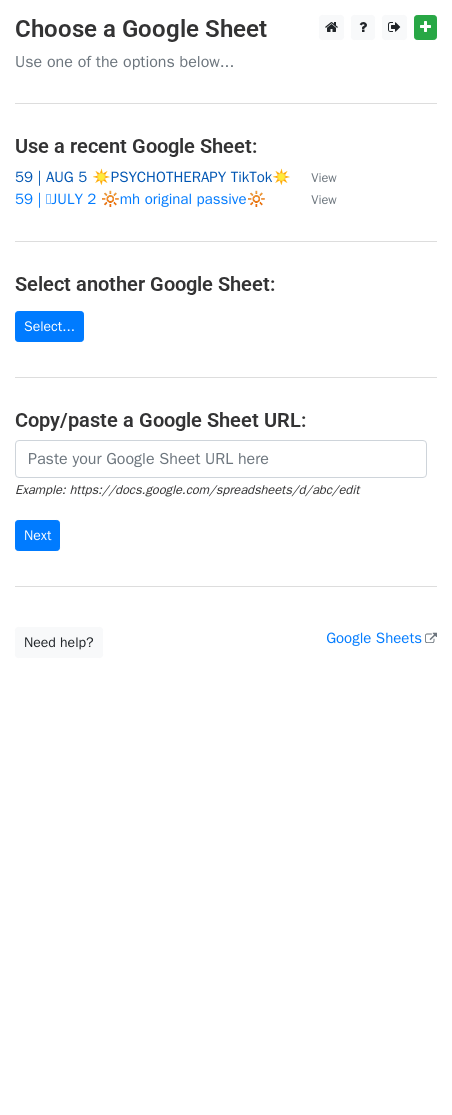 click on "59 | AUG 5 ☀️PSYCHOTHERAPY TikTok☀️" at bounding box center [153, 177] 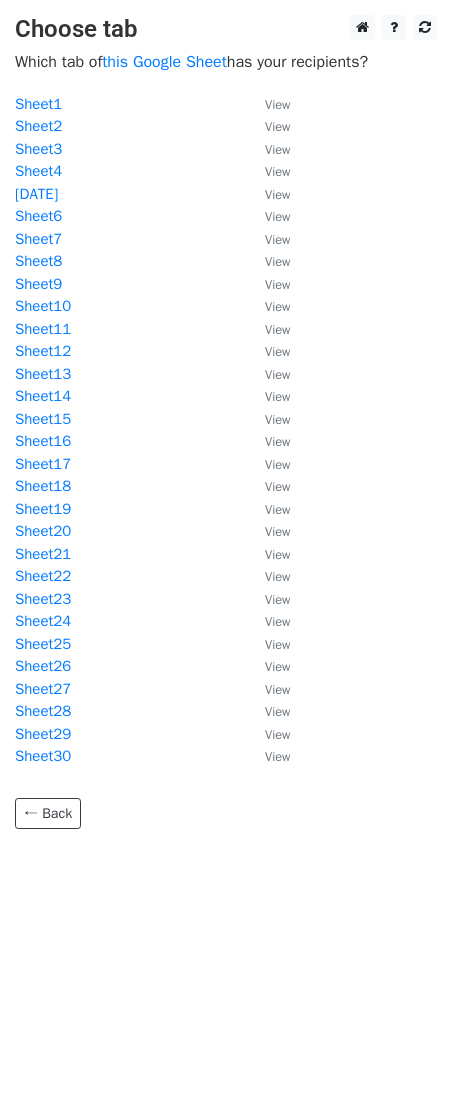 scroll, scrollTop: 0, scrollLeft: 0, axis: both 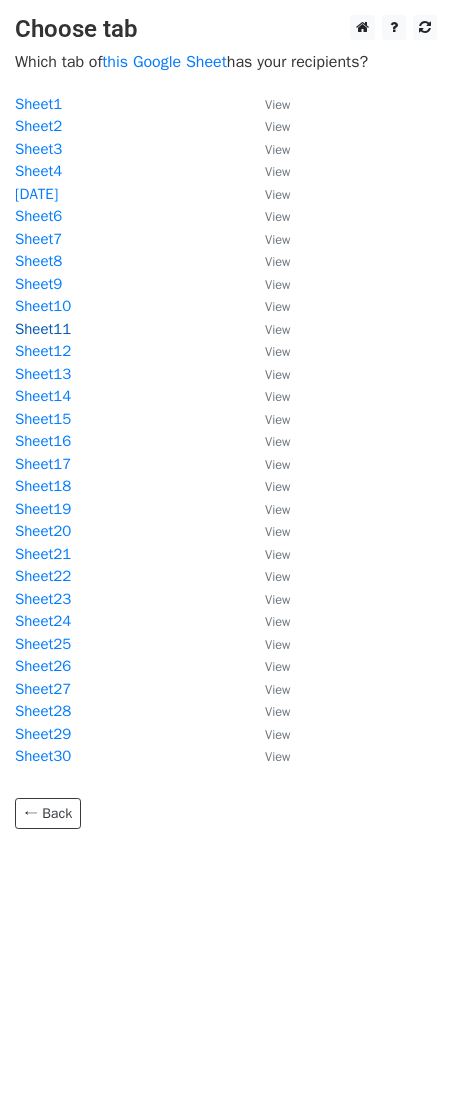click on "Sheet11" at bounding box center (43, 329) 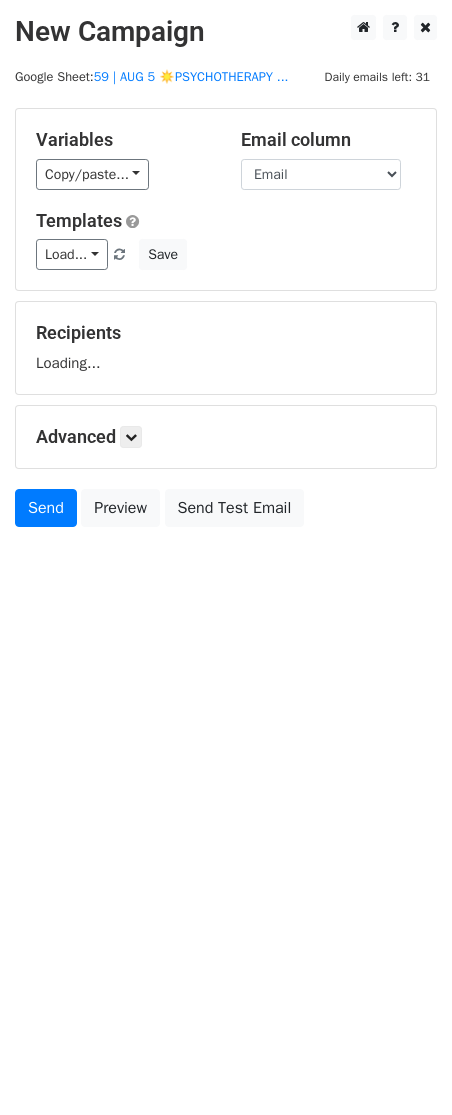 scroll, scrollTop: 0, scrollLeft: 0, axis: both 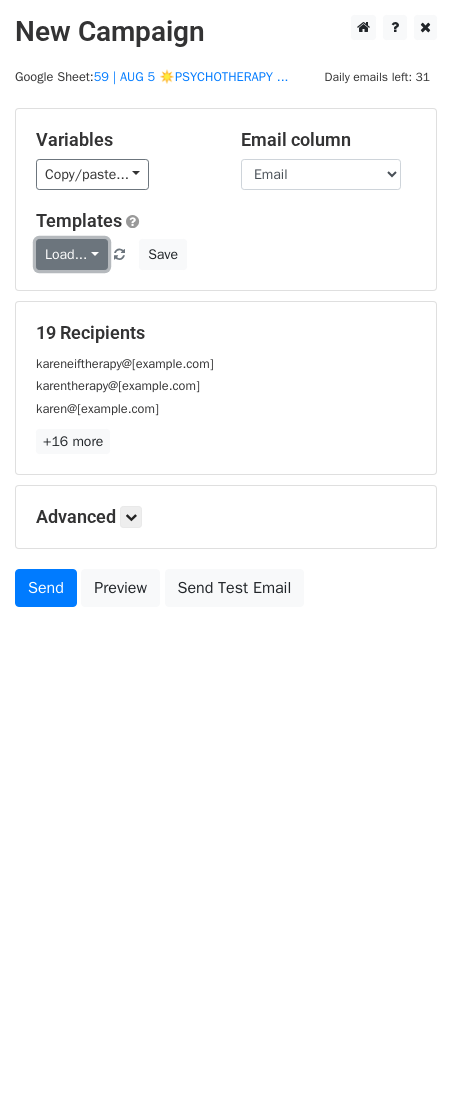 click on "Load..." at bounding box center (72, 254) 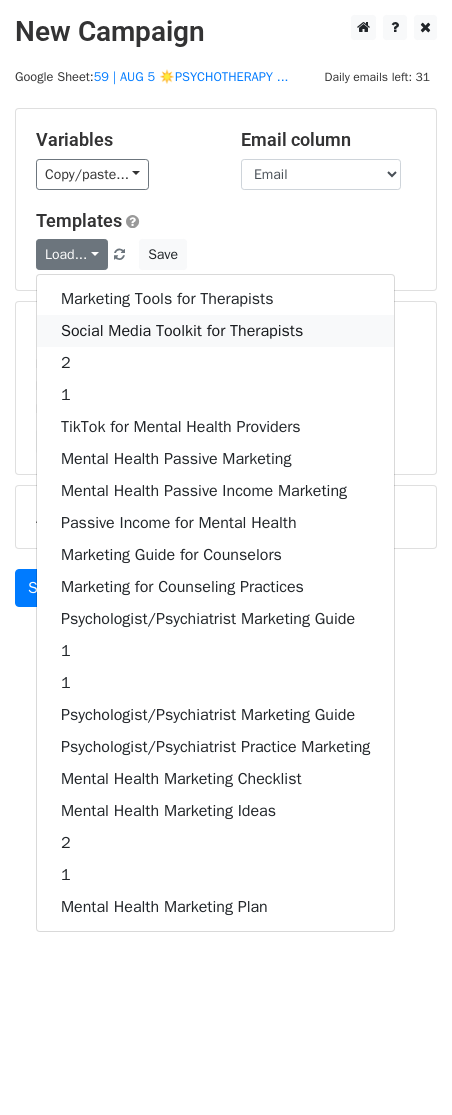 click on "Social Media Toolkit for Therapists" at bounding box center (215, 331) 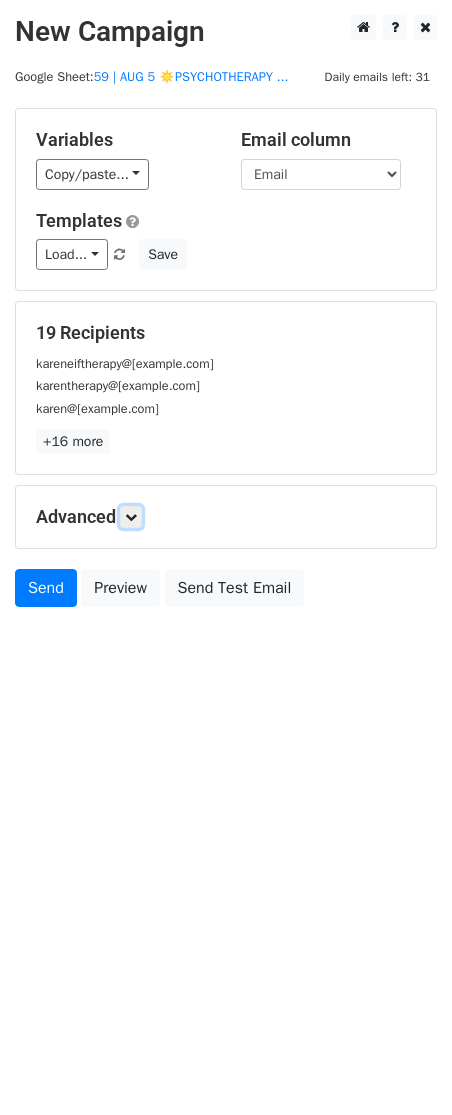 drag, startPoint x: 132, startPoint y: 514, endPoint x: 151, endPoint y: 534, distance: 27.58623 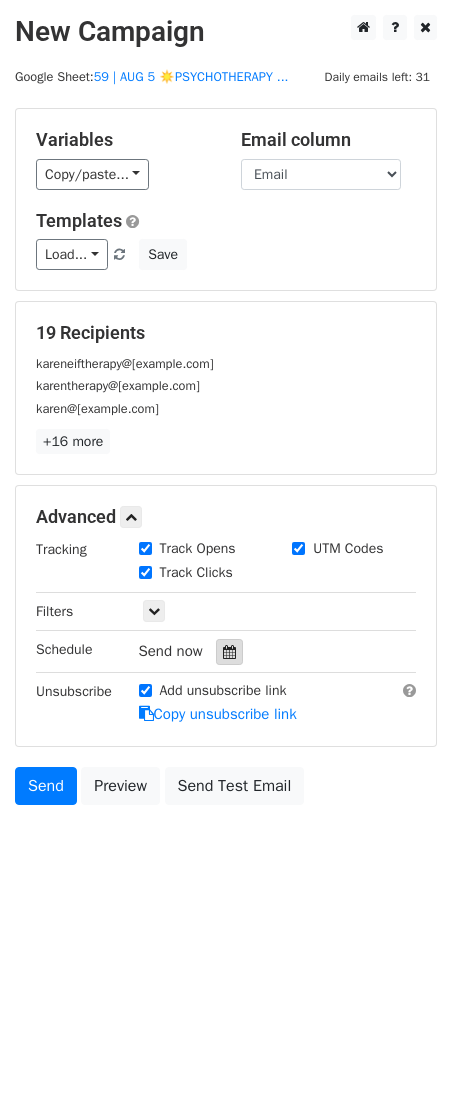 click at bounding box center (229, 652) 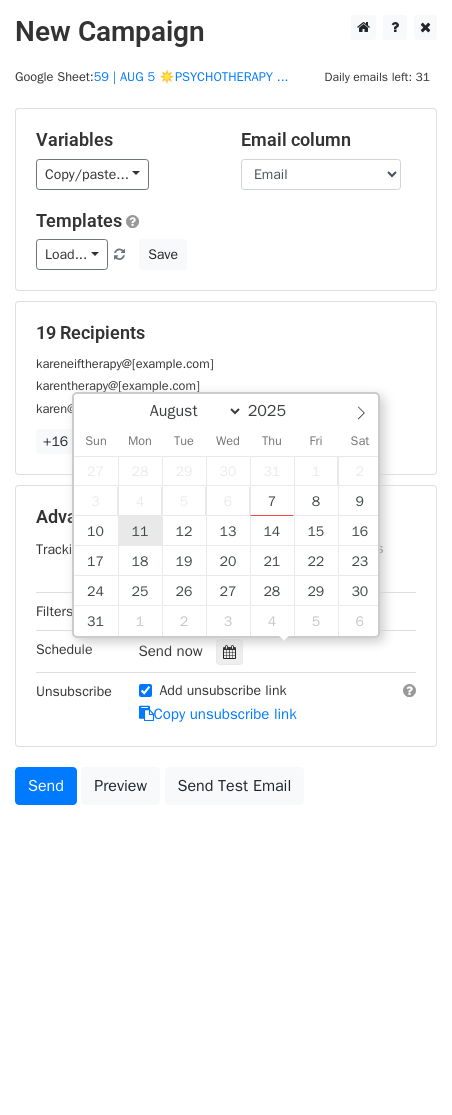 type on "2025-08-11 12:00" 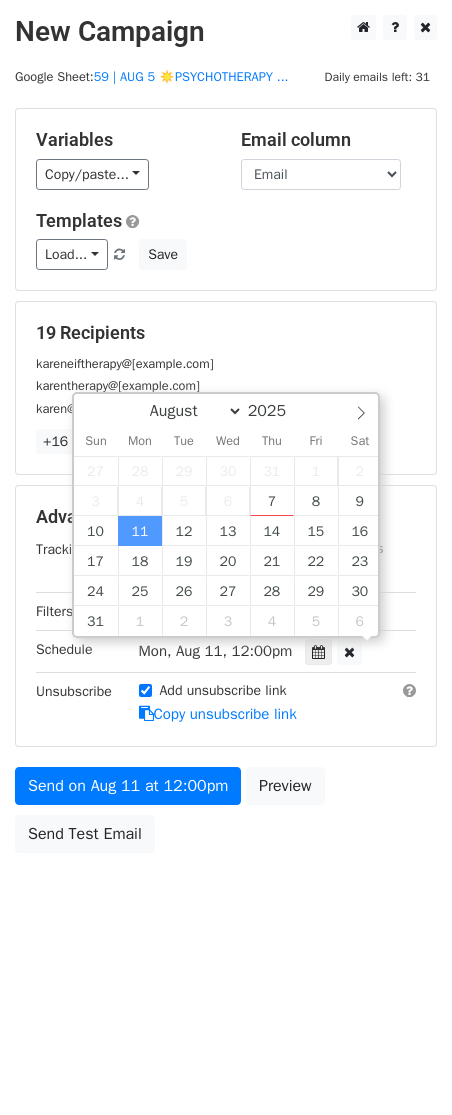 scroll, scrollTop: 1, scrollLeft: 0, axis: vertical 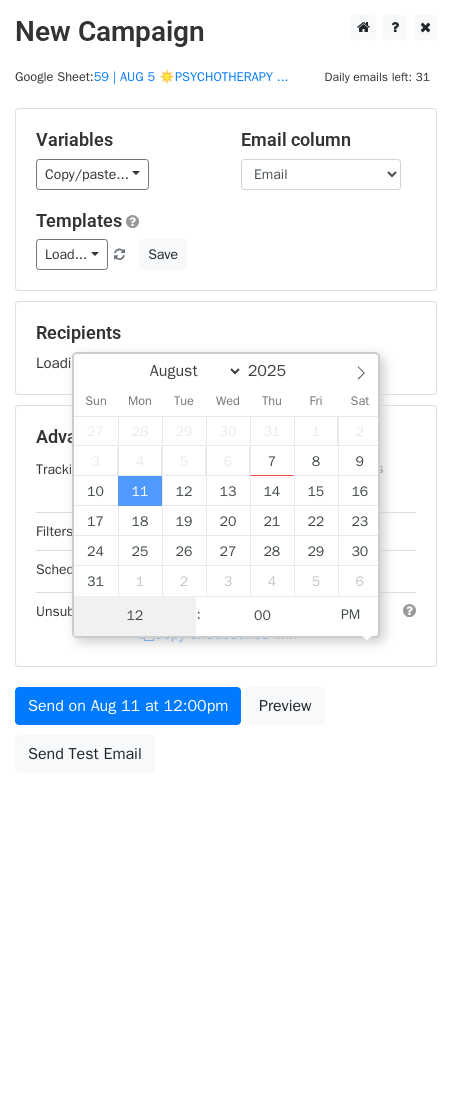 type on "2" 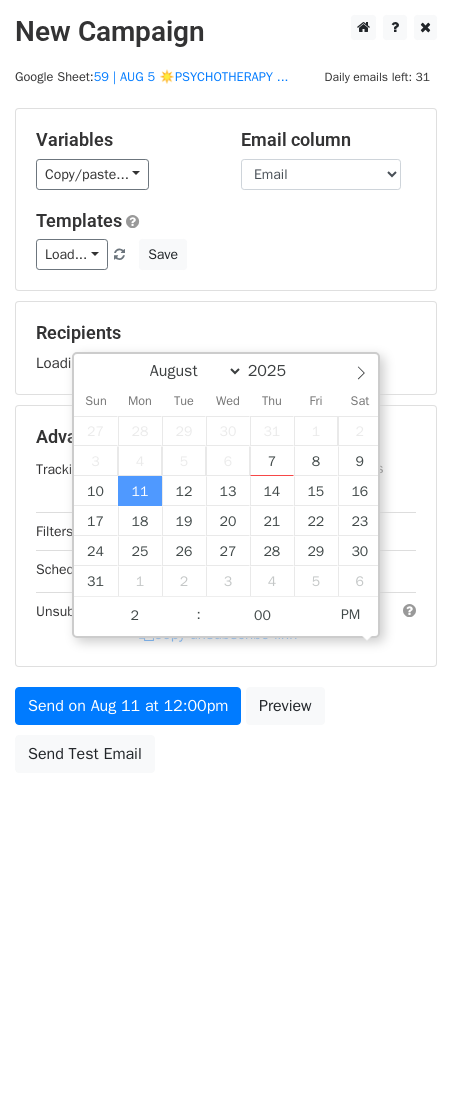type on "2025-08-11 14:00" 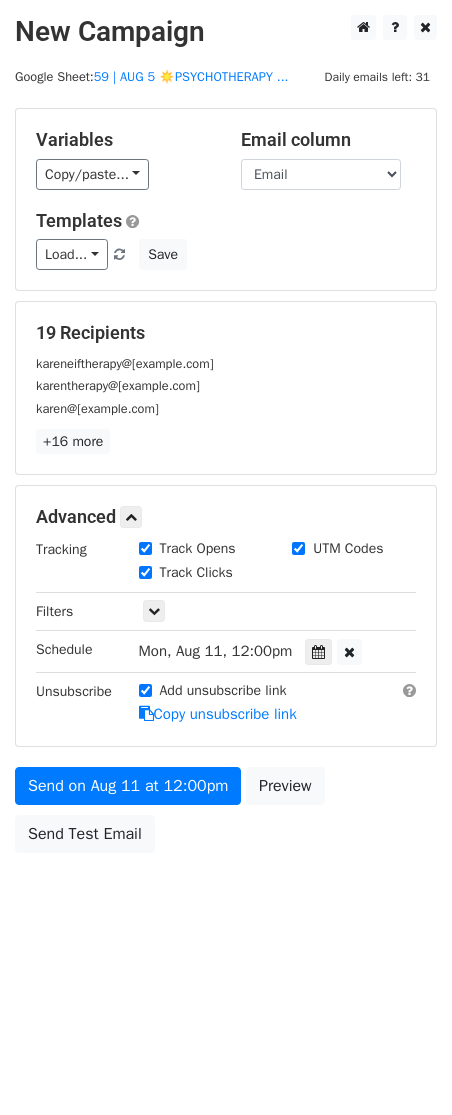 click on "Add unsubscribe link
Copy unsubscribe link" at bounding box center (278, 703) 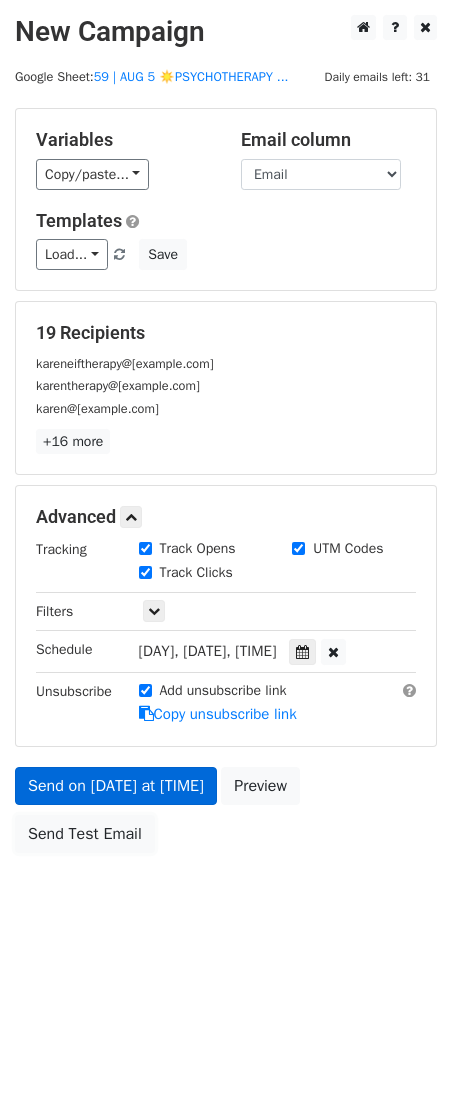 click on "Send Test Email" at bounding box center [85, 834] 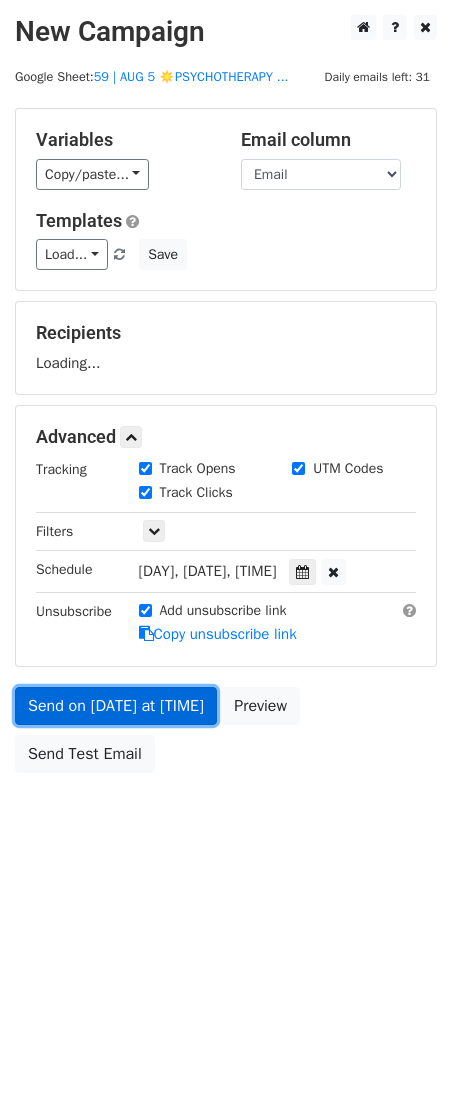 click on "Send on Aug 11 at 2:00pm" at bounding box center (116, 706) 